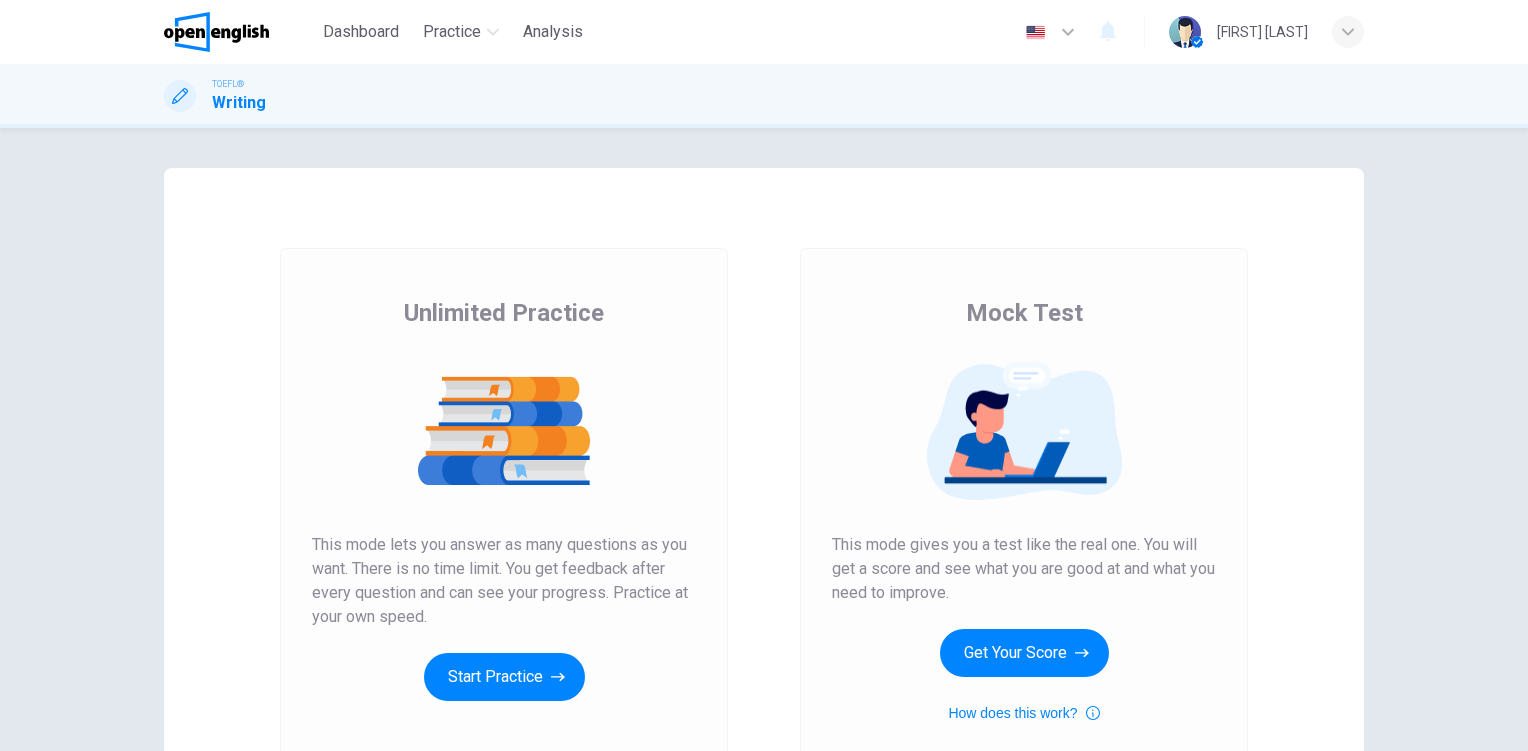 scroll, scrollTop: 0, scrollLeft: 0, axis: both 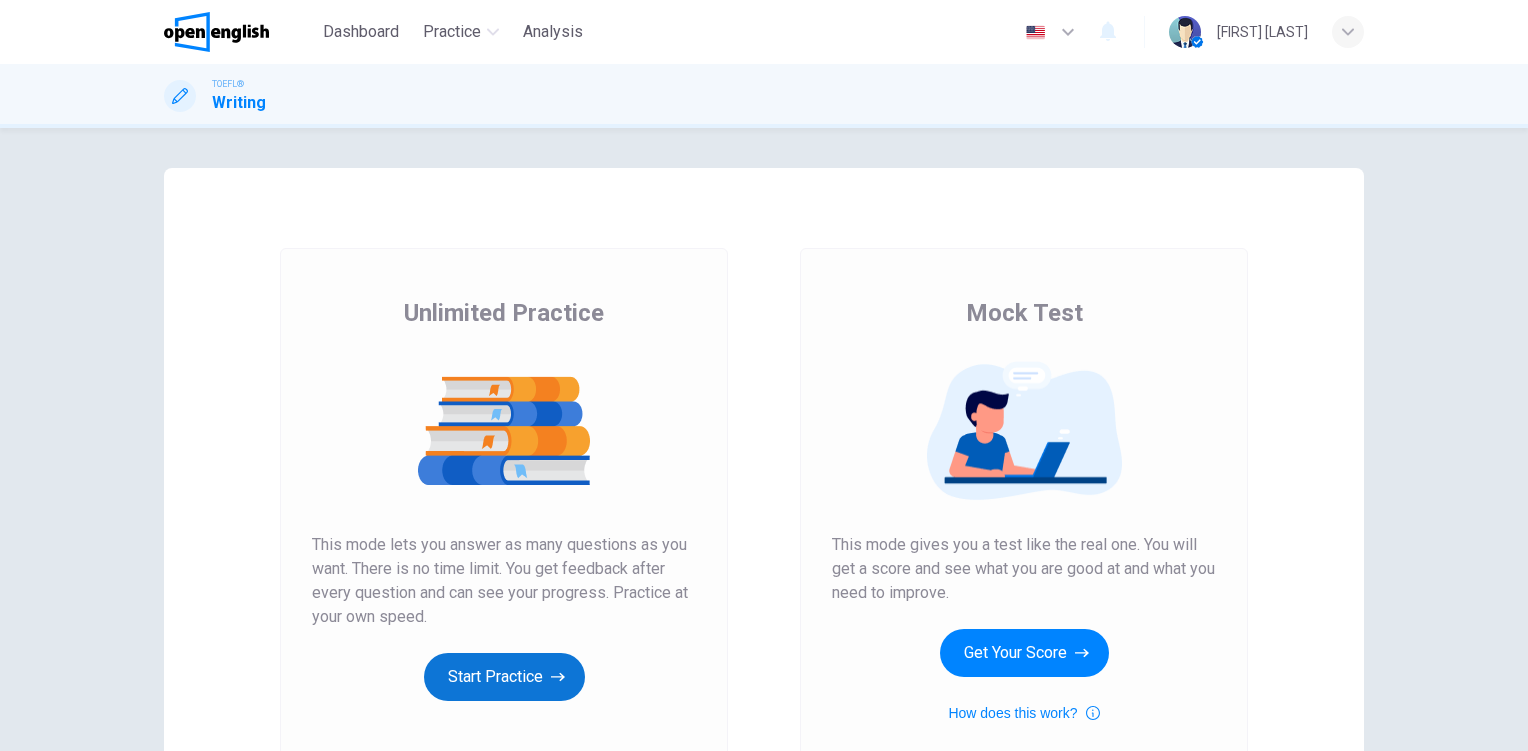 click on "Start Practice" at bounding box center (504, 677) 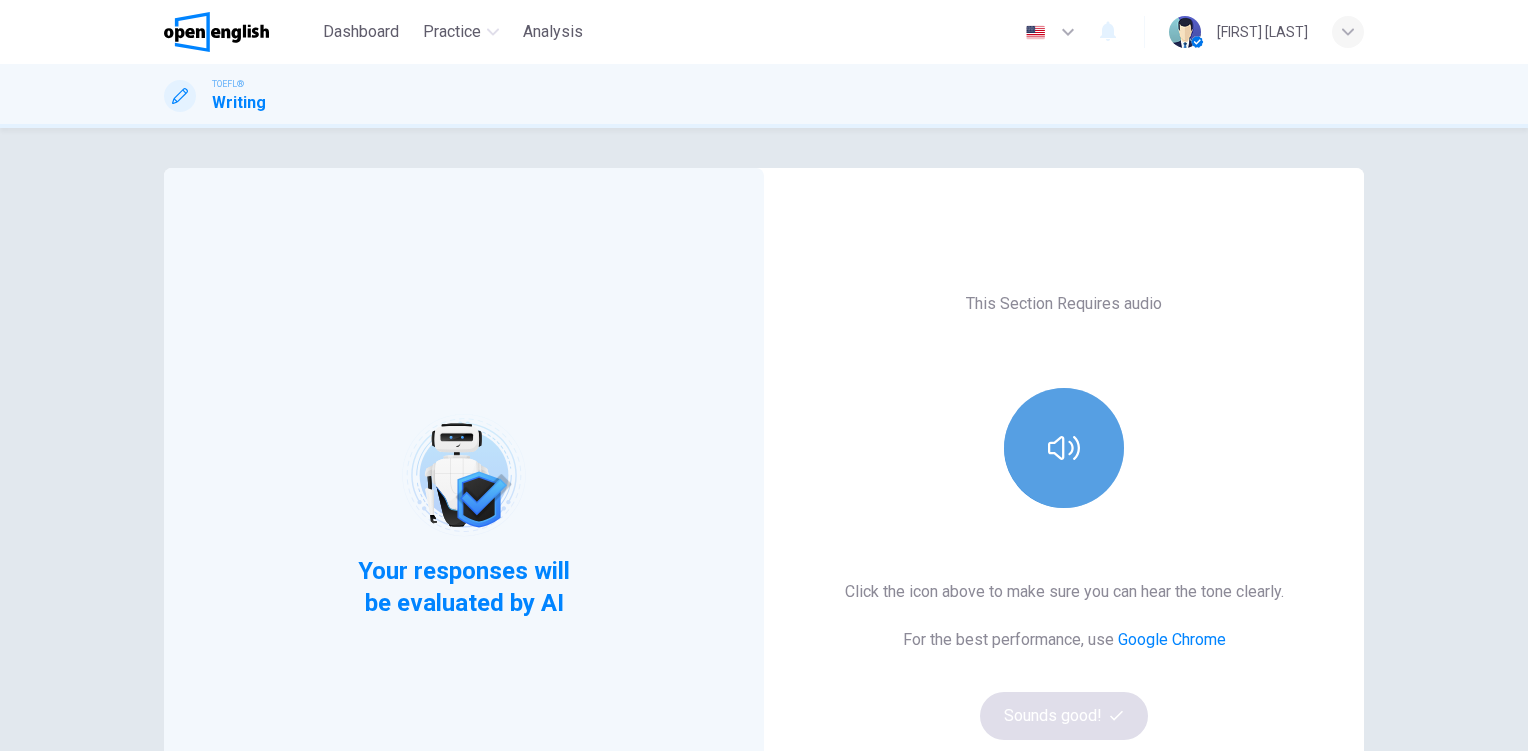 click at bounding box center [1064, 448] 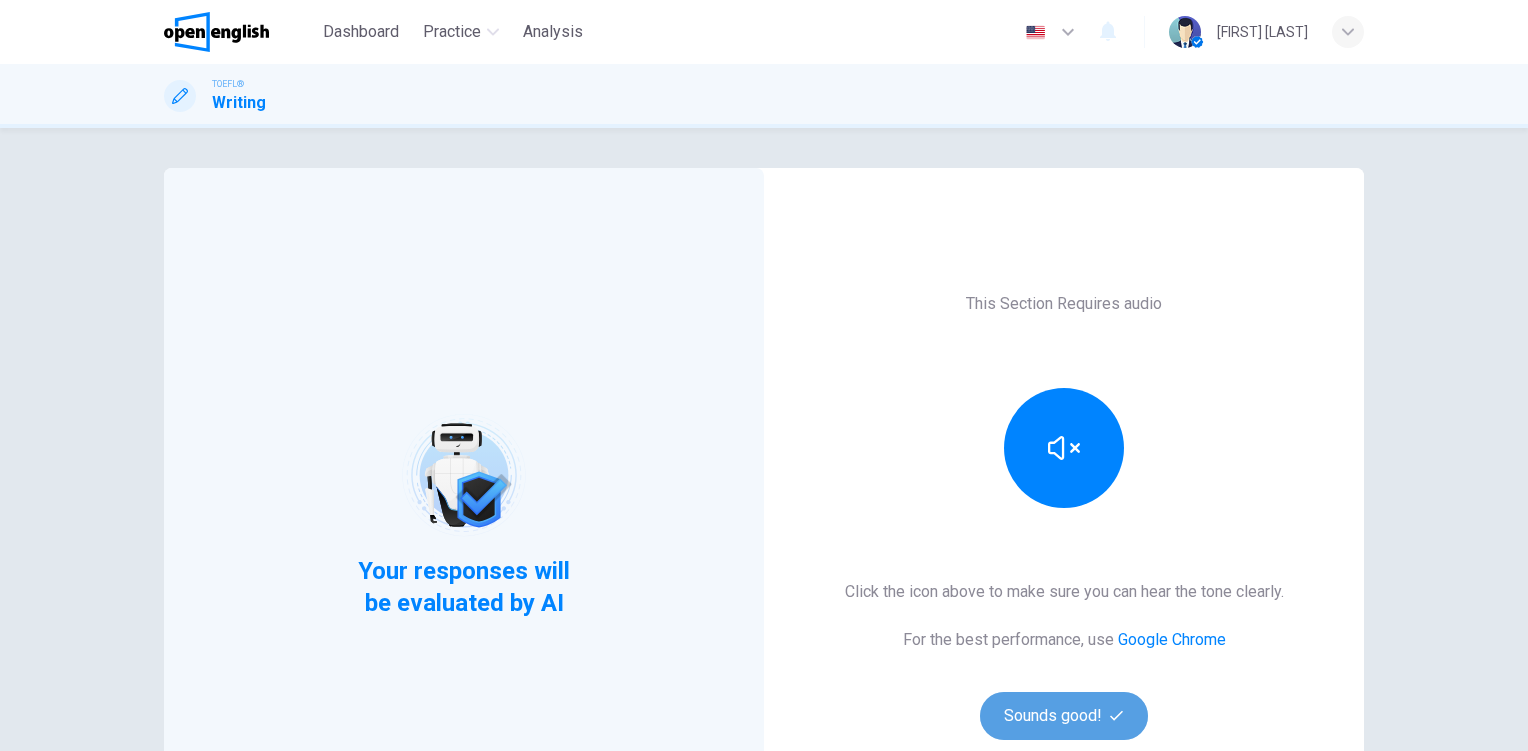 click on "Sounds good!" at bounding box center [1064, 716] 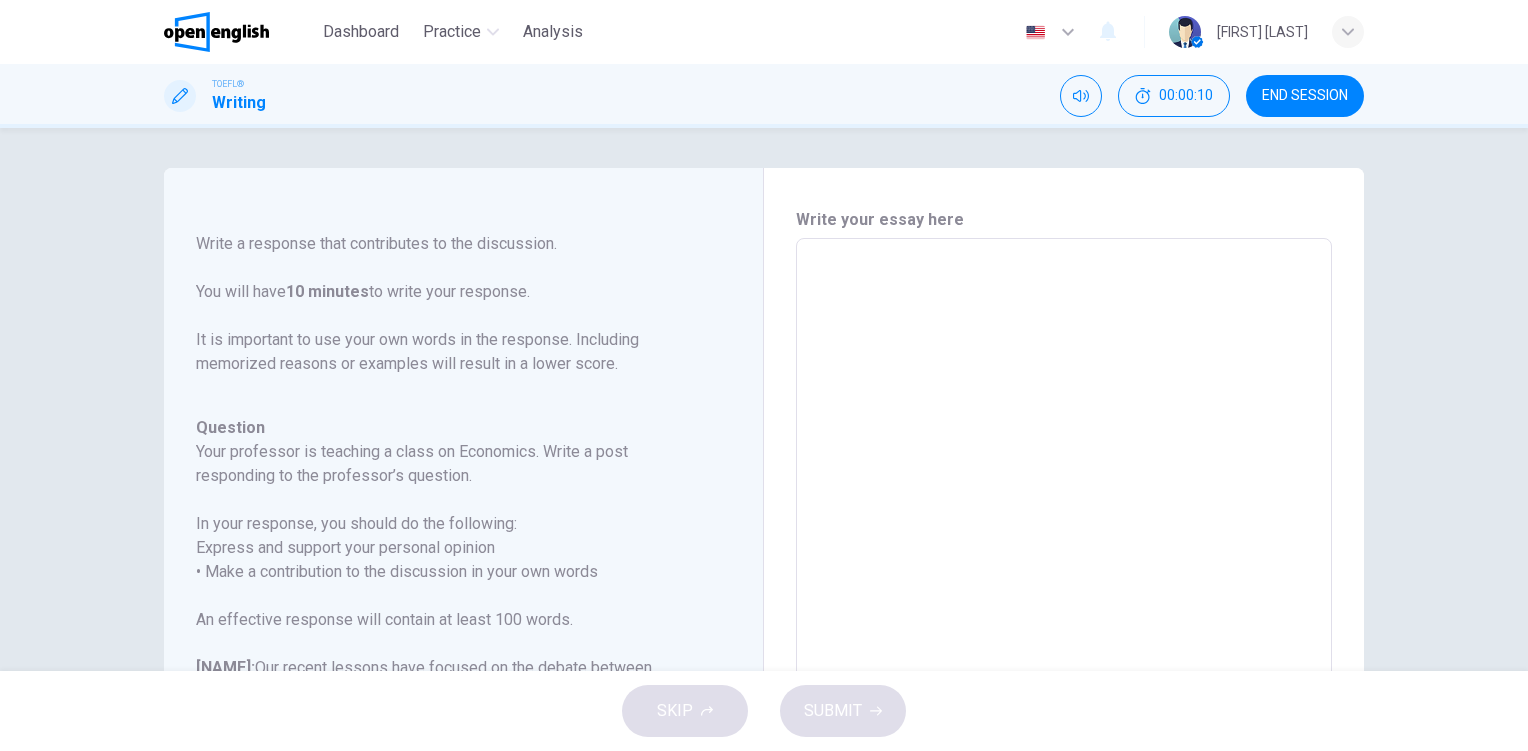 scroll, scrollTop: 245, scrollLeft: 0, axis: vertical 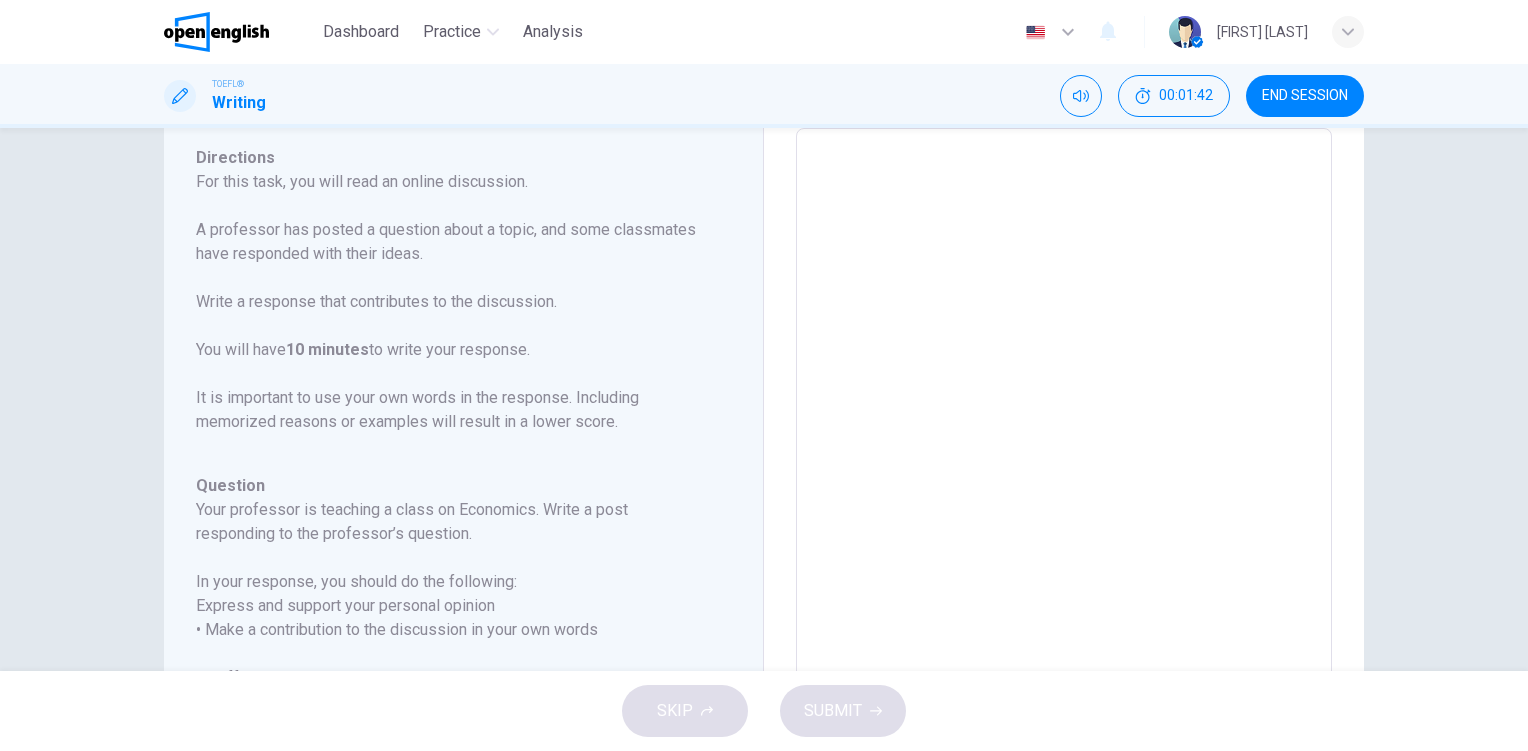click at bounding box center [1064, 462] 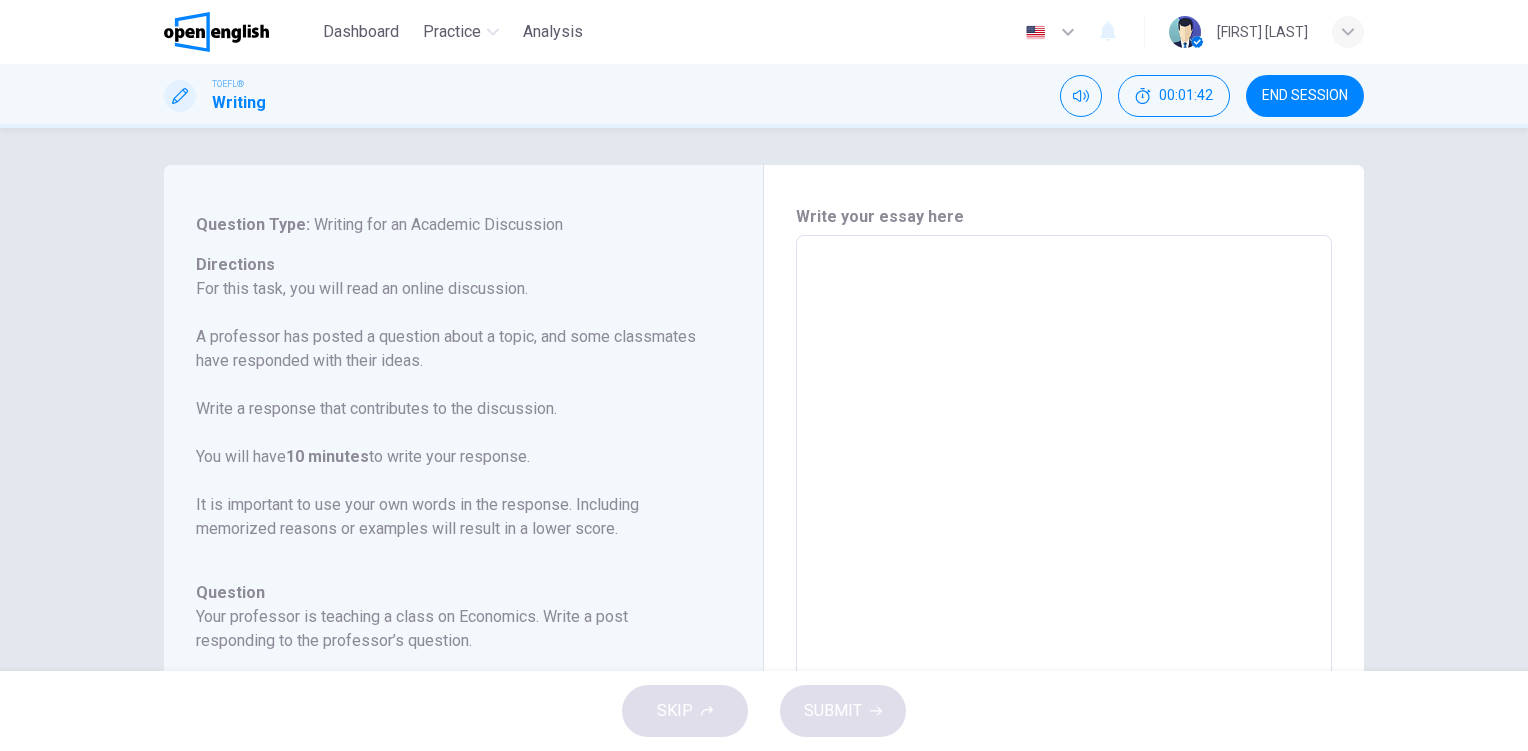 scroll, scrollTop: 0, scrollLeft: 0, axis: both 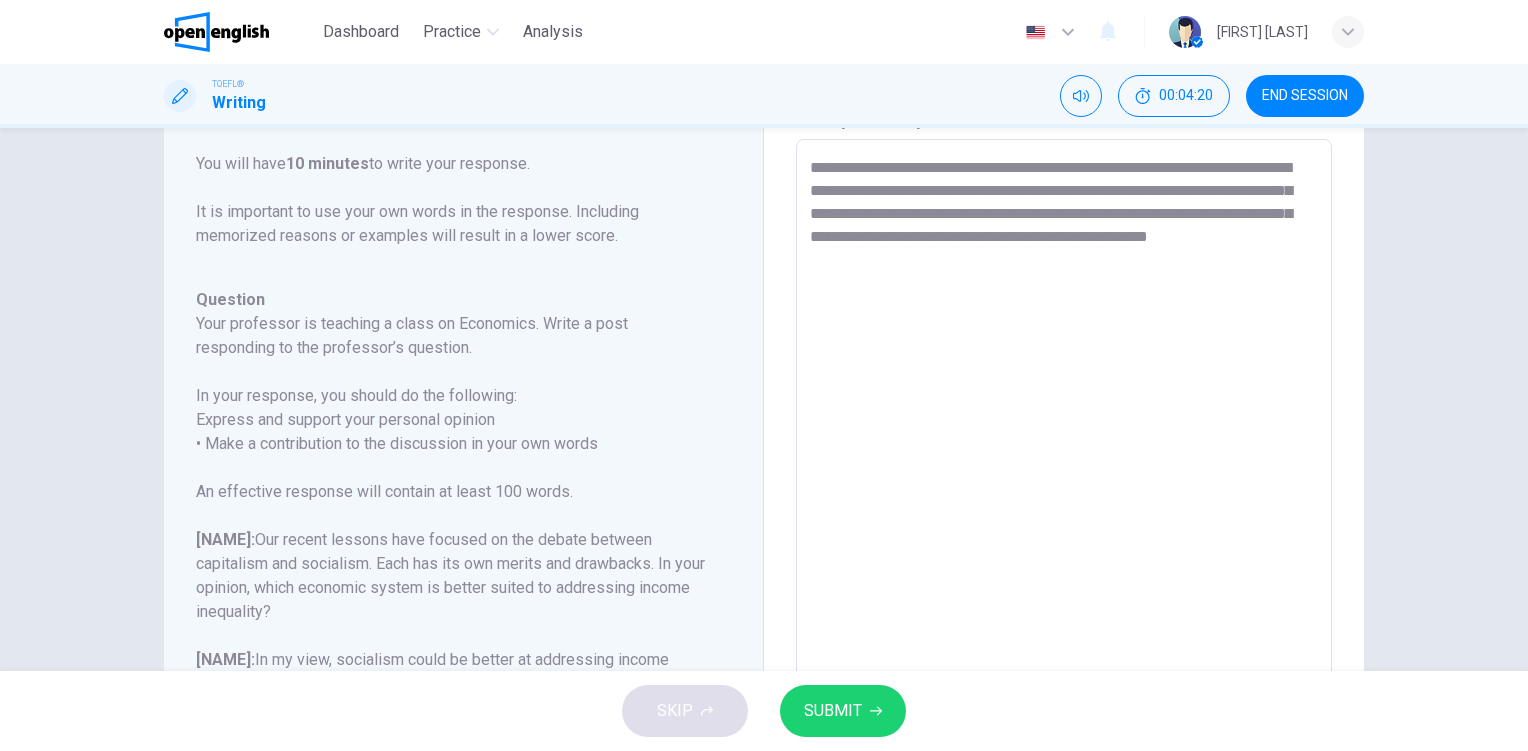 type on "**********" 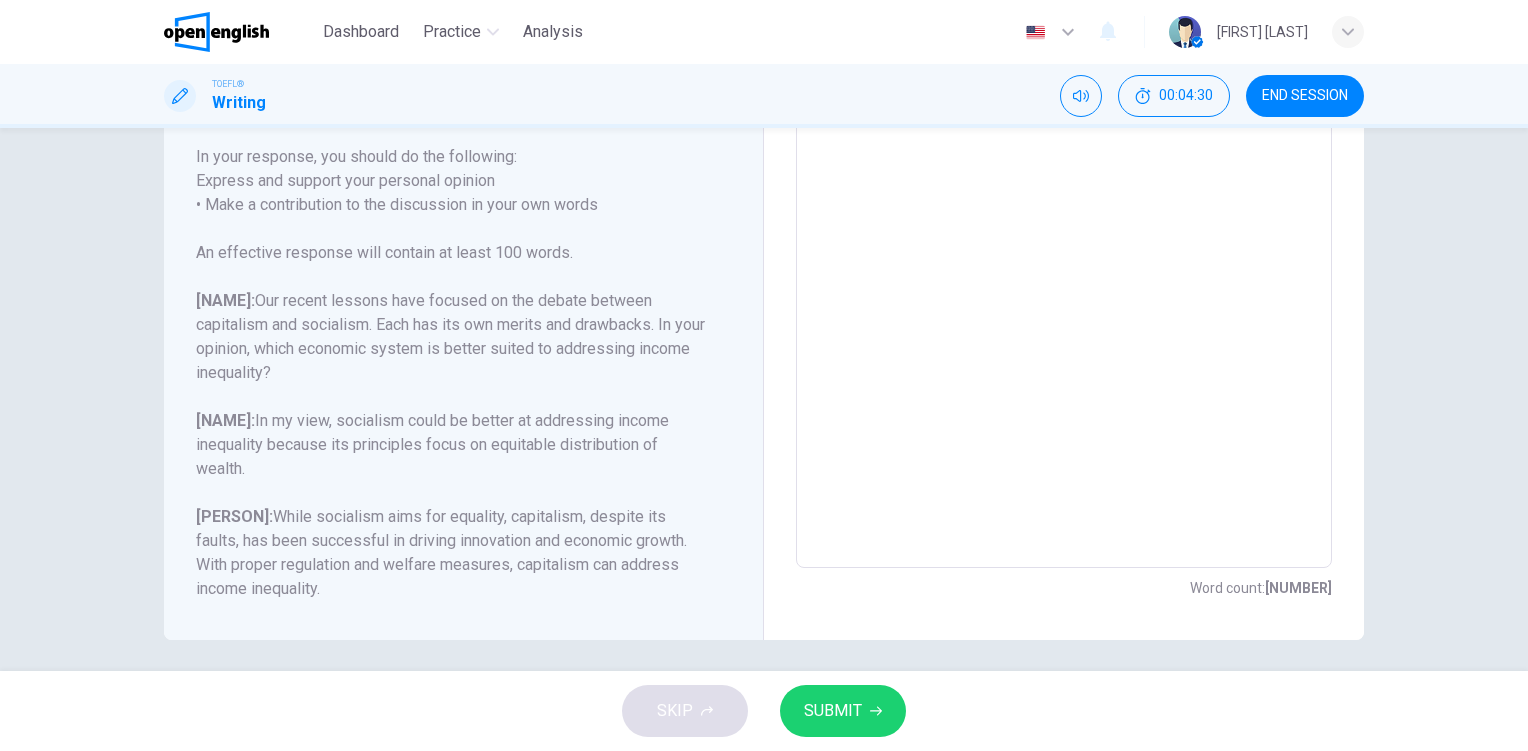 scroll, scrollTop: 339, scrollLeft: 0, axis: vertical 